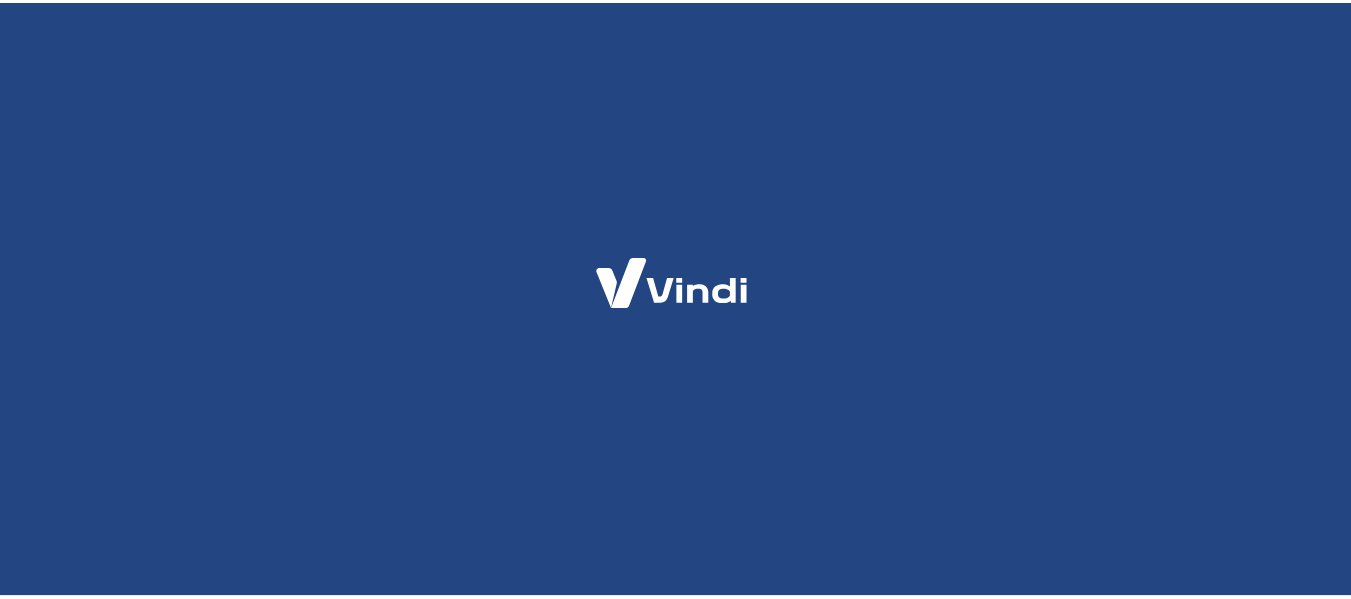 scroll, scrollTop: 0, scrollLeft: 0, axis: both 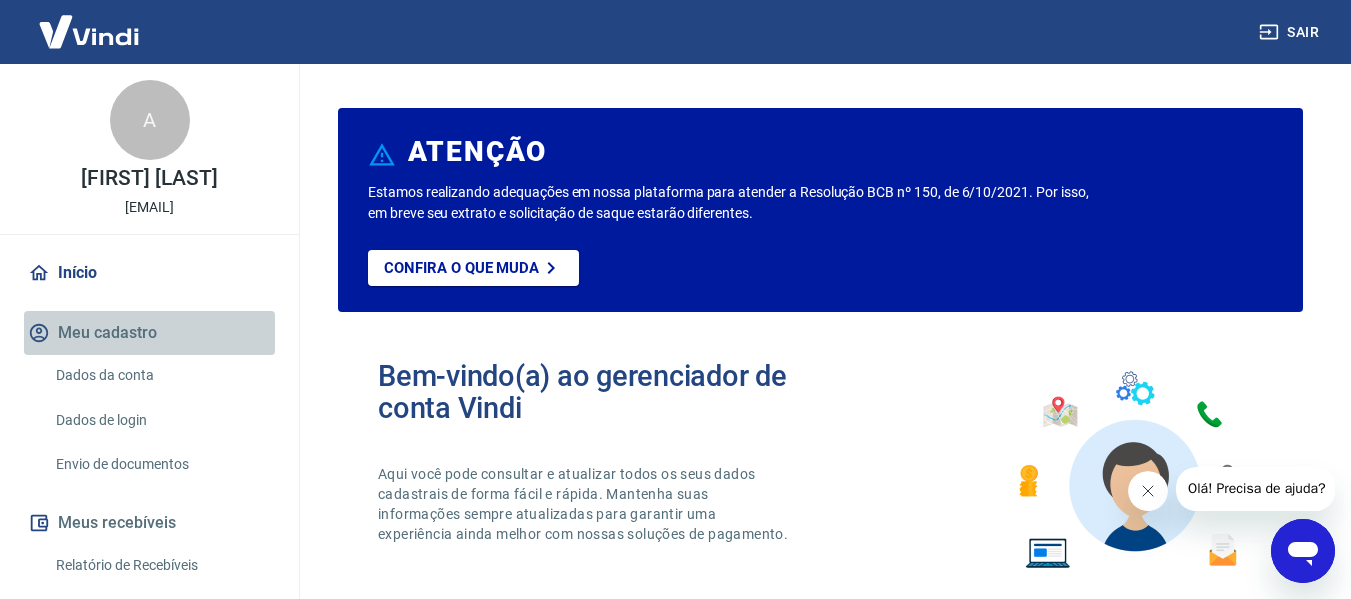 click on "Meu cadastro" at bounding box center (149, 333) 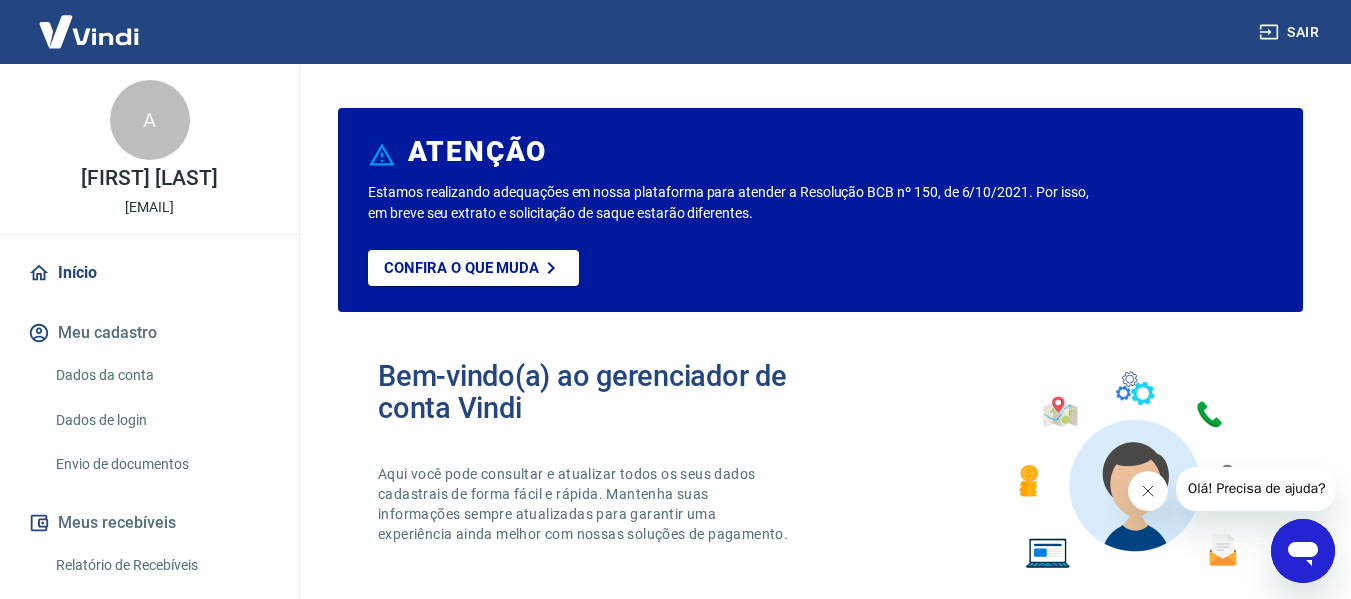 click on "Meu cadastro" at bounding box center (149, 333) 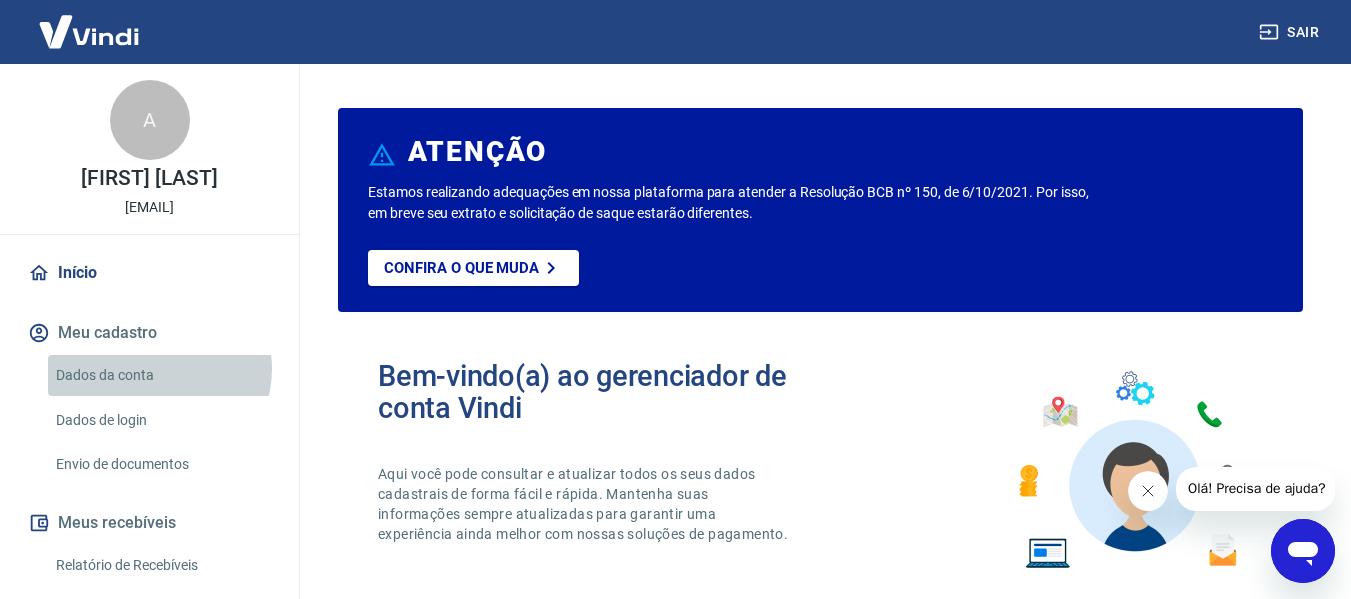 click on "Dados da conta" at bounding box center (161, 375) 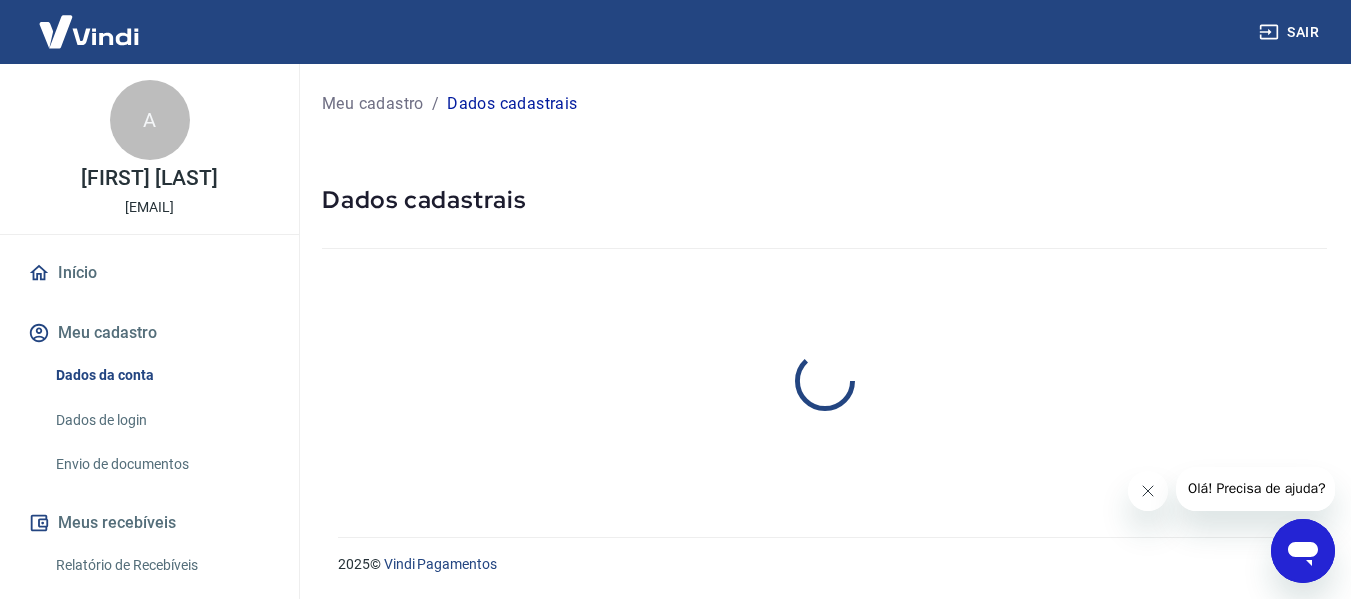 select on "SP" 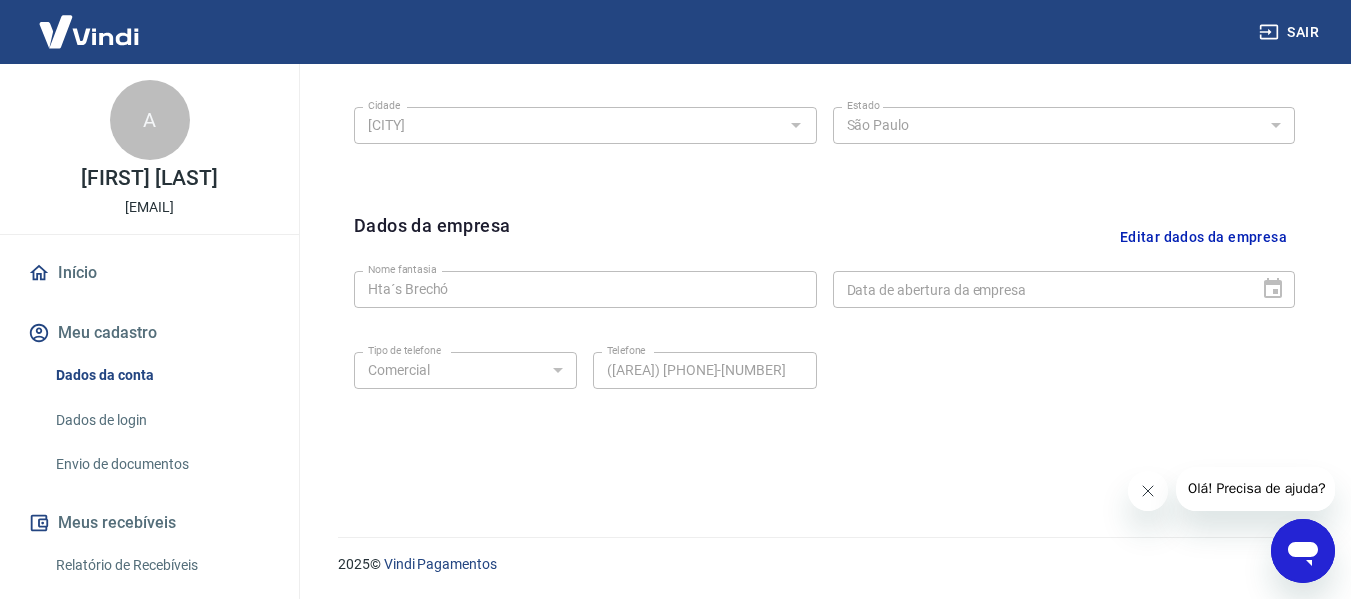 scroll, scrollTop: 0, scrollLeft: 0, axis: both 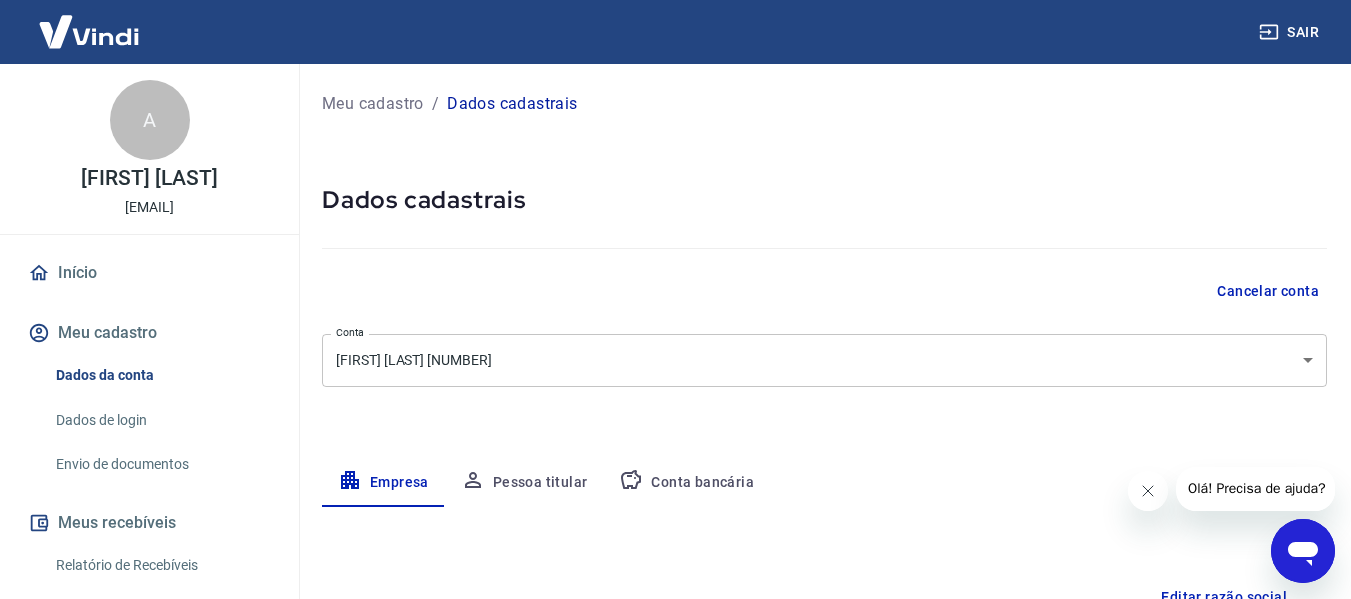 click on "Pessoa titular" at bounding box center (524, 483) 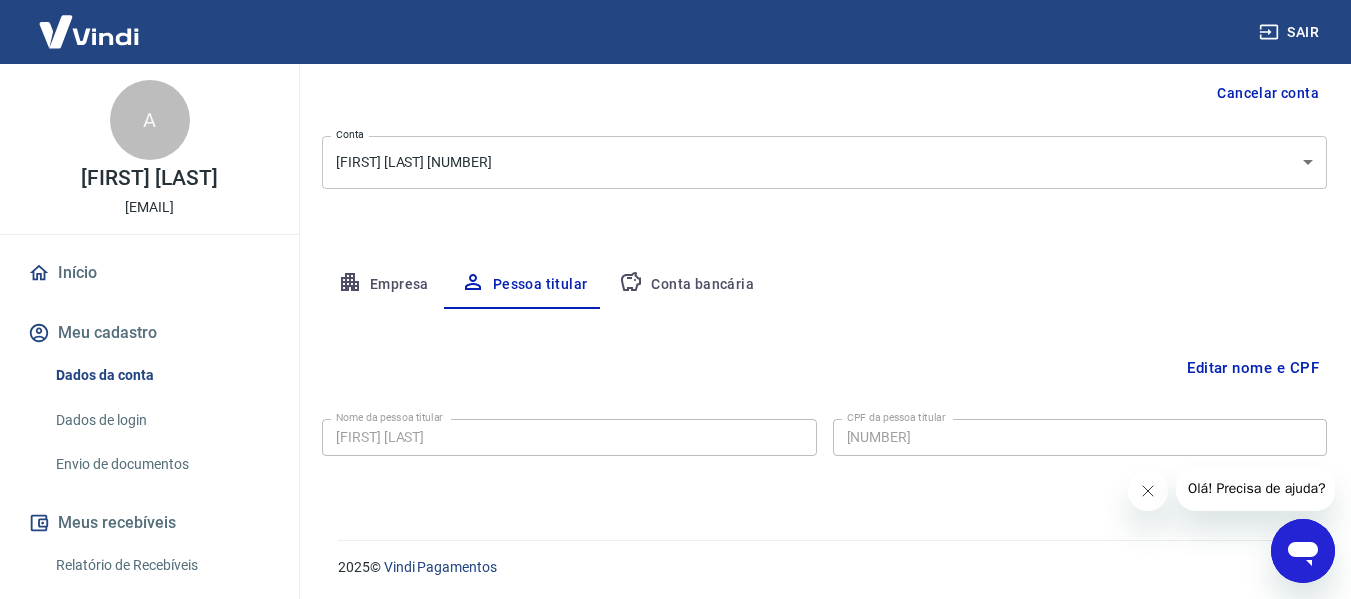 scroll, scrollTop: 201, scrollLeft: 0, axis: vertical 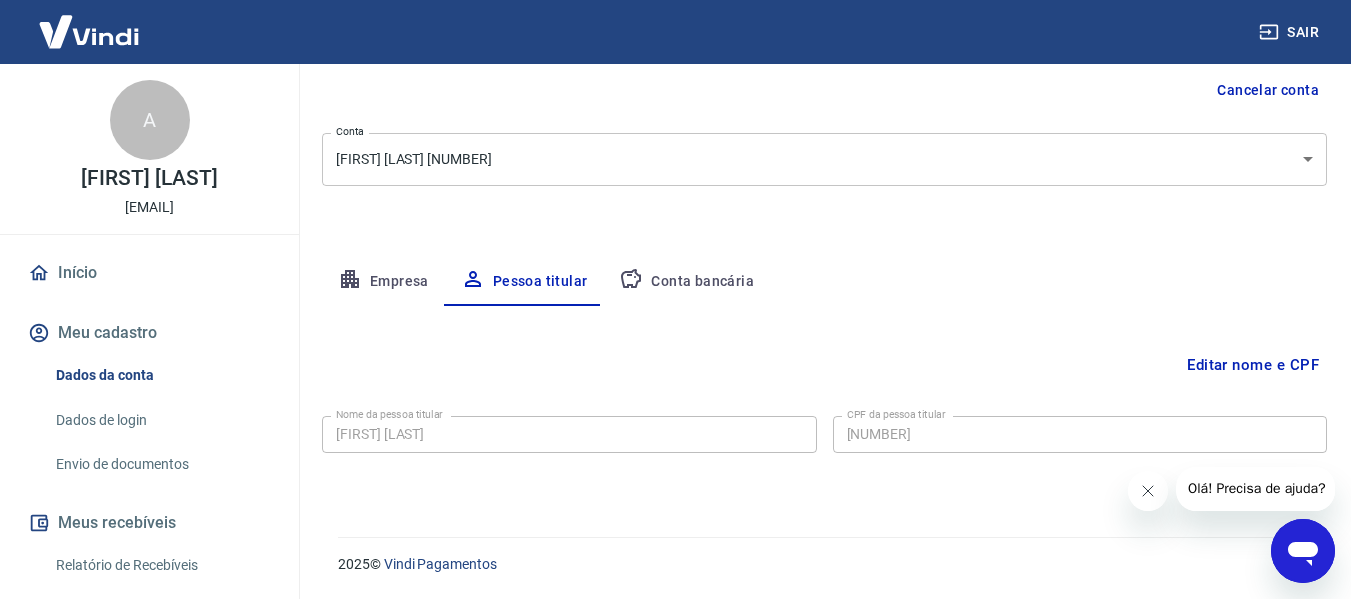 click on "Conta bancária" at bounding box center (686, 282) 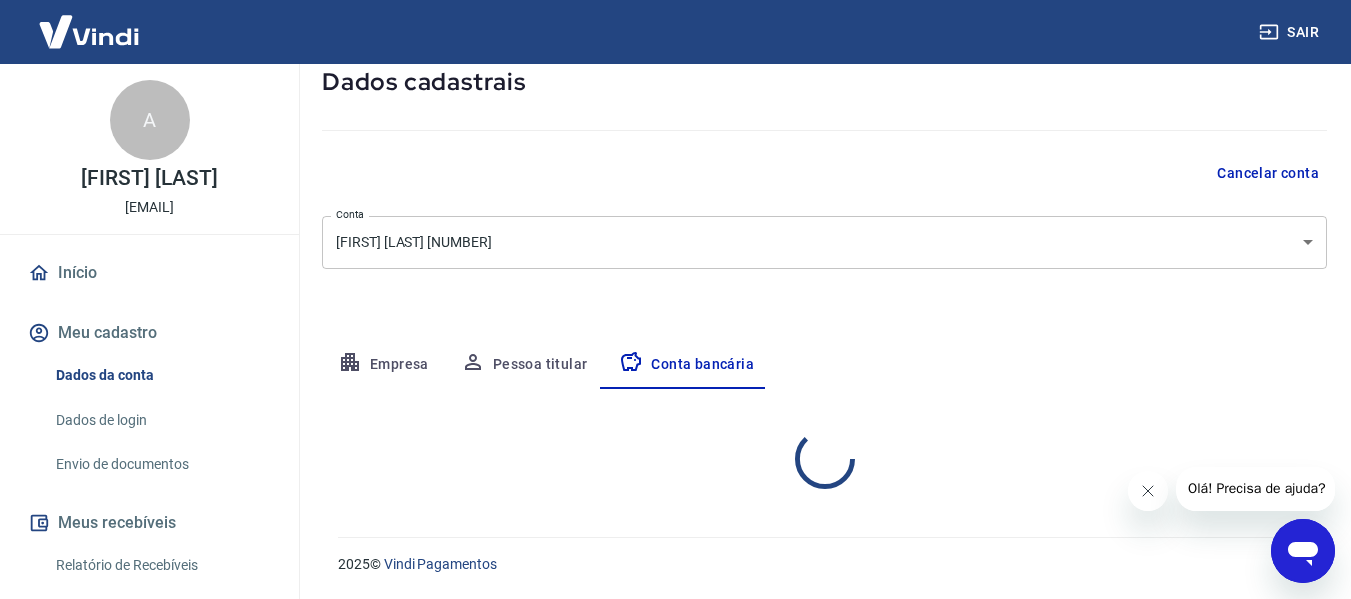 select on "1" 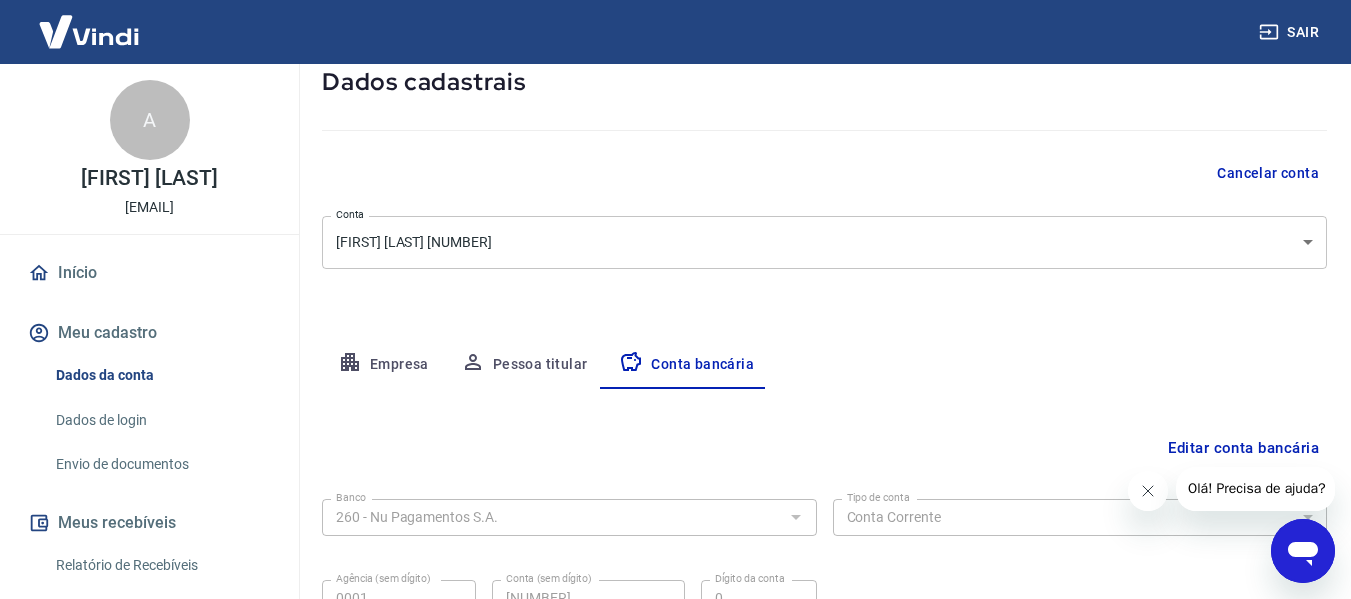 scroll, scrollTop: 201, scrollLeft: 0, axis: vertical 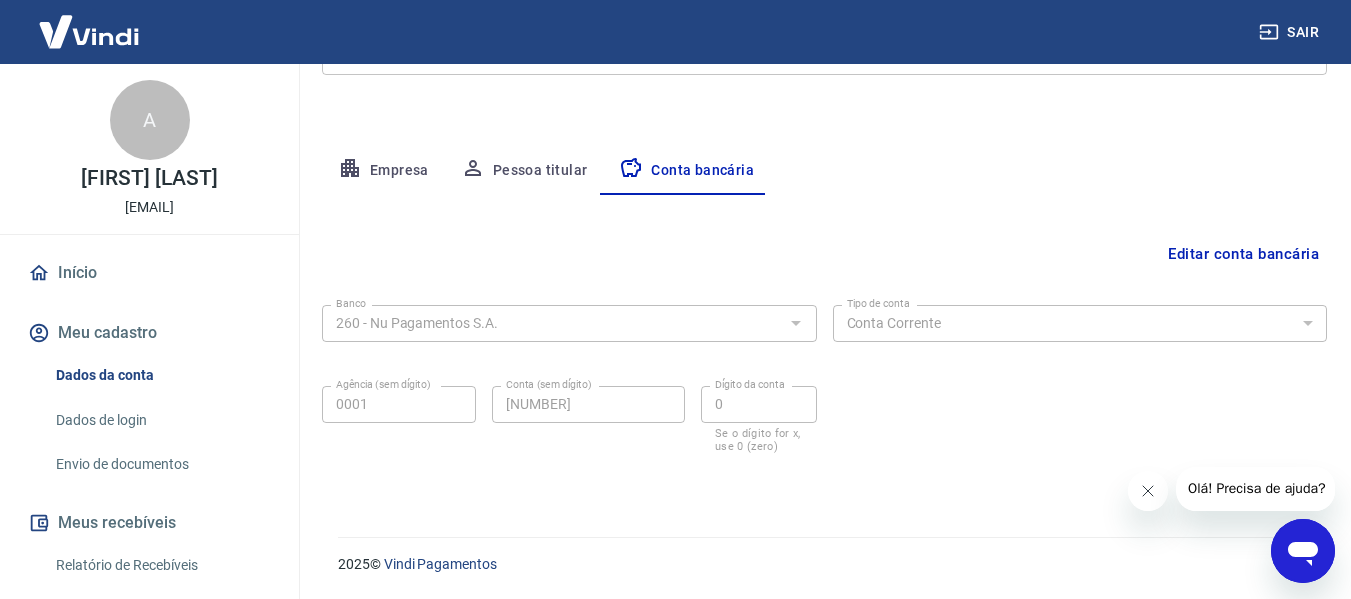 click on "Editar conta bancária" at bounding box center (1243, 254) 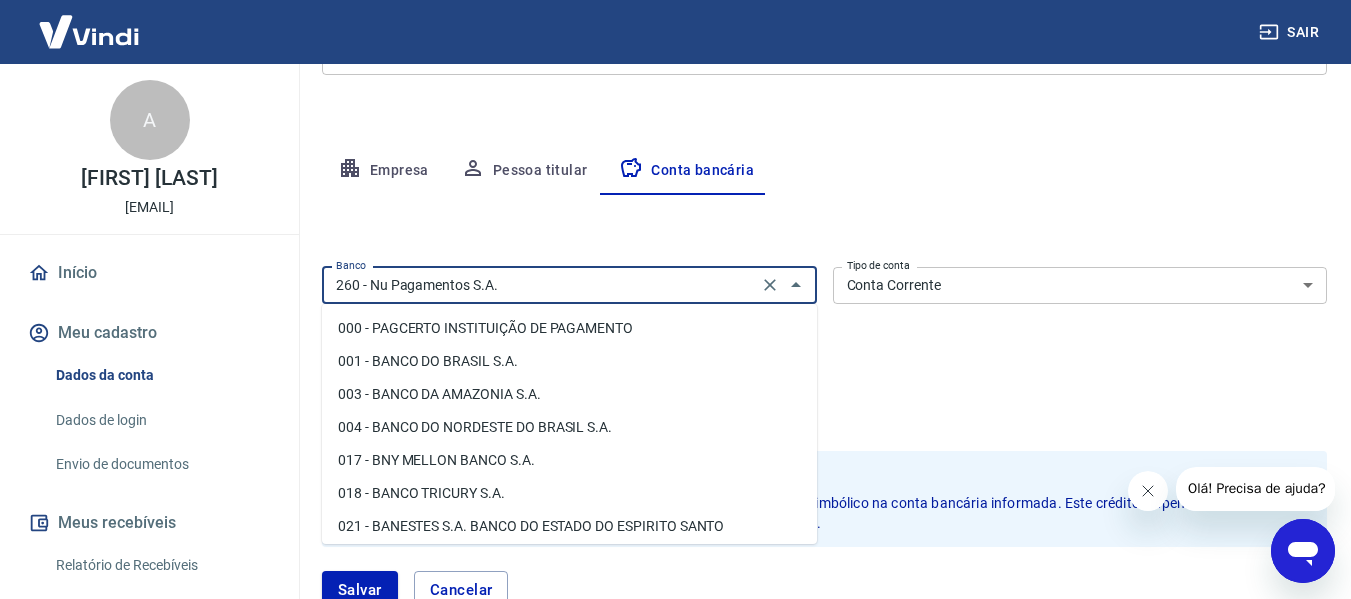 click on "260 - Nu Pagamentos S.A." at bounding box center (540, 285) 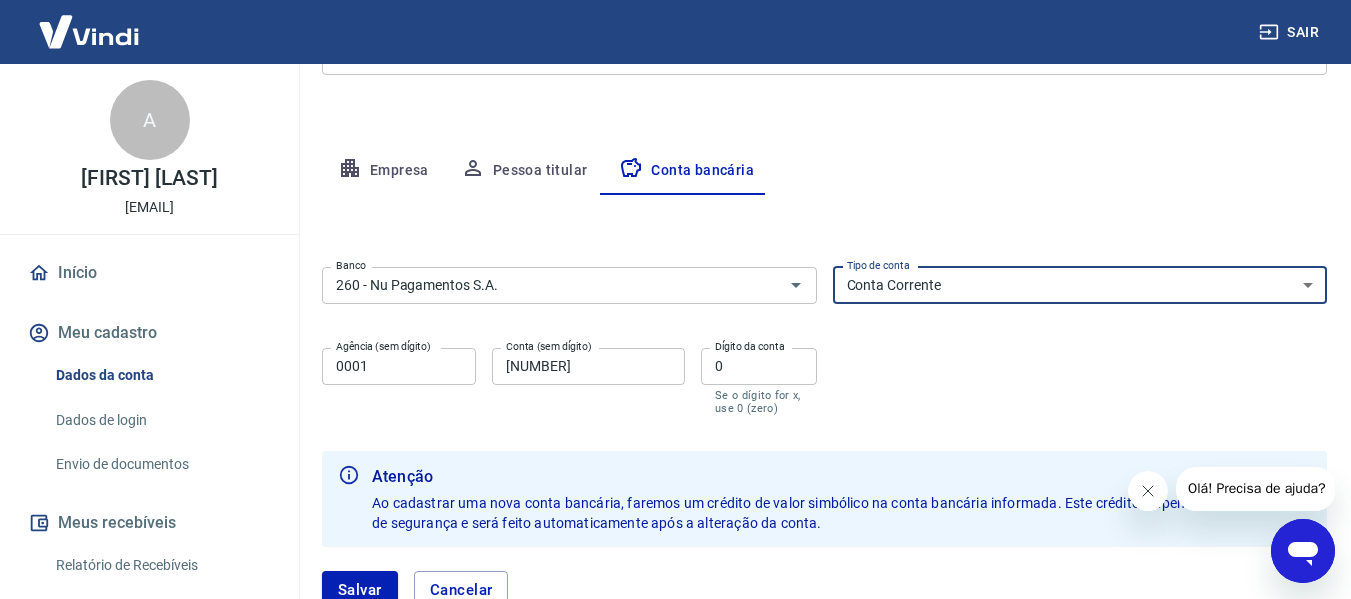 click on "Conta Corrente Conta Poupança" at bounding box center (1080, 285) 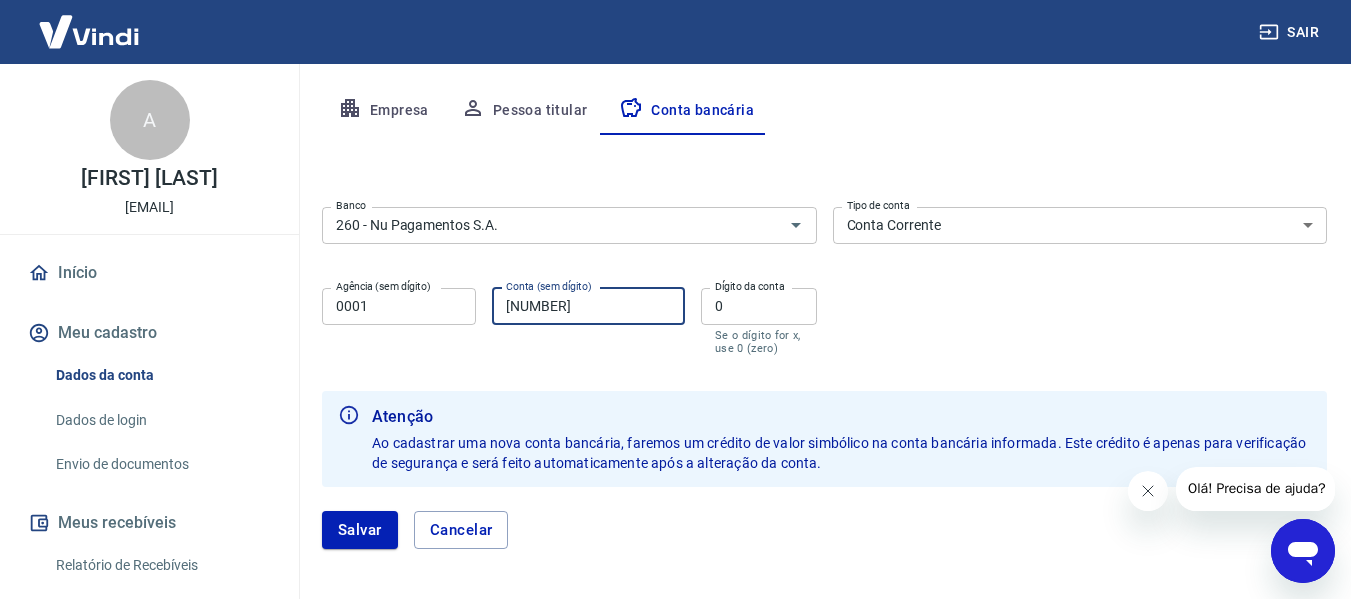 scroll, scrollTop: 376, scrollLeft: 0, axis: vertical 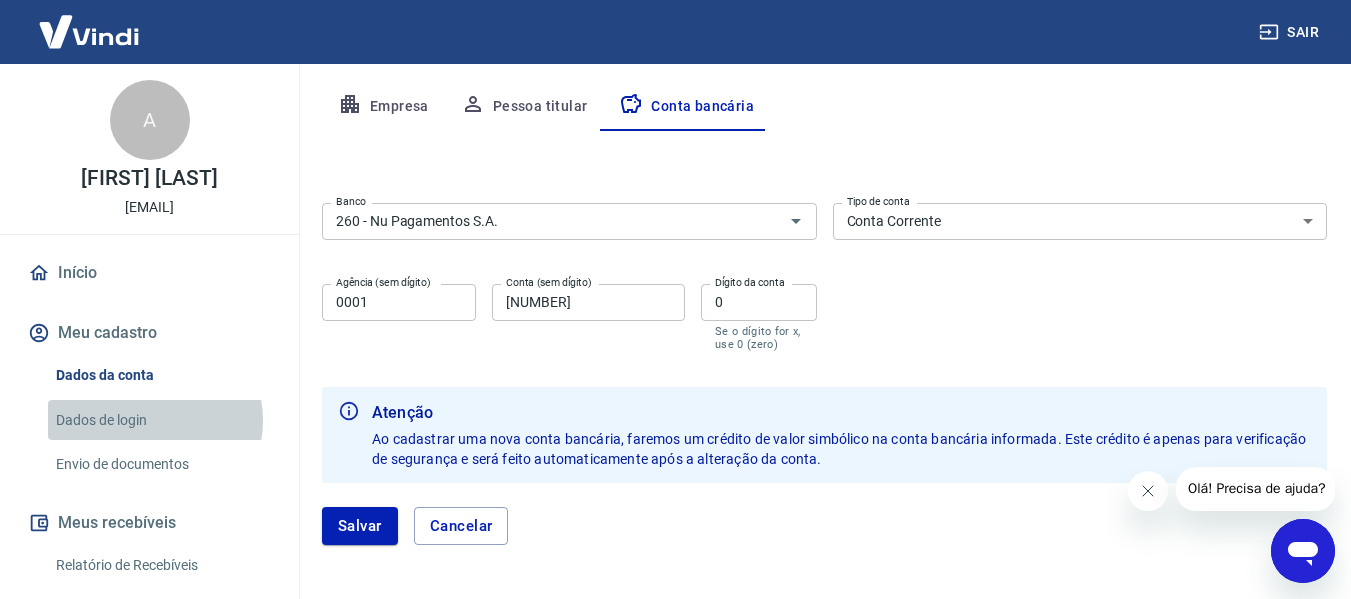 click on "Dados de login" at bounding box center [161, 420] 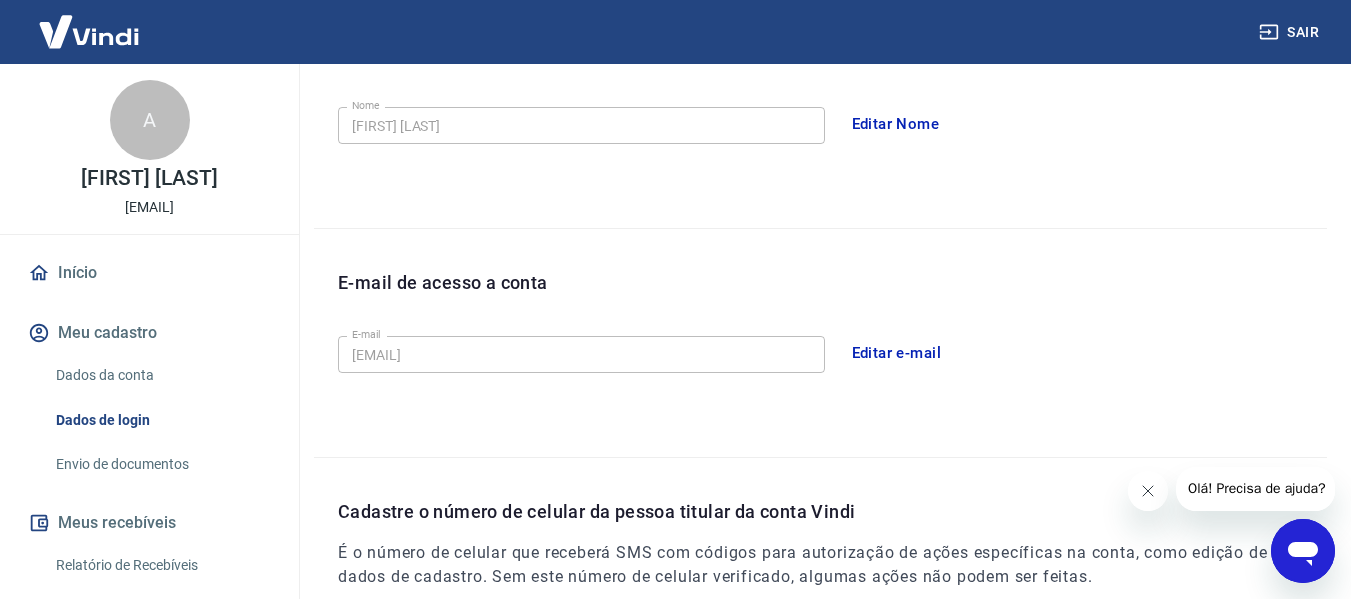 scroll, scrollTop: 602, scrollLeft: 0, axis: vertical 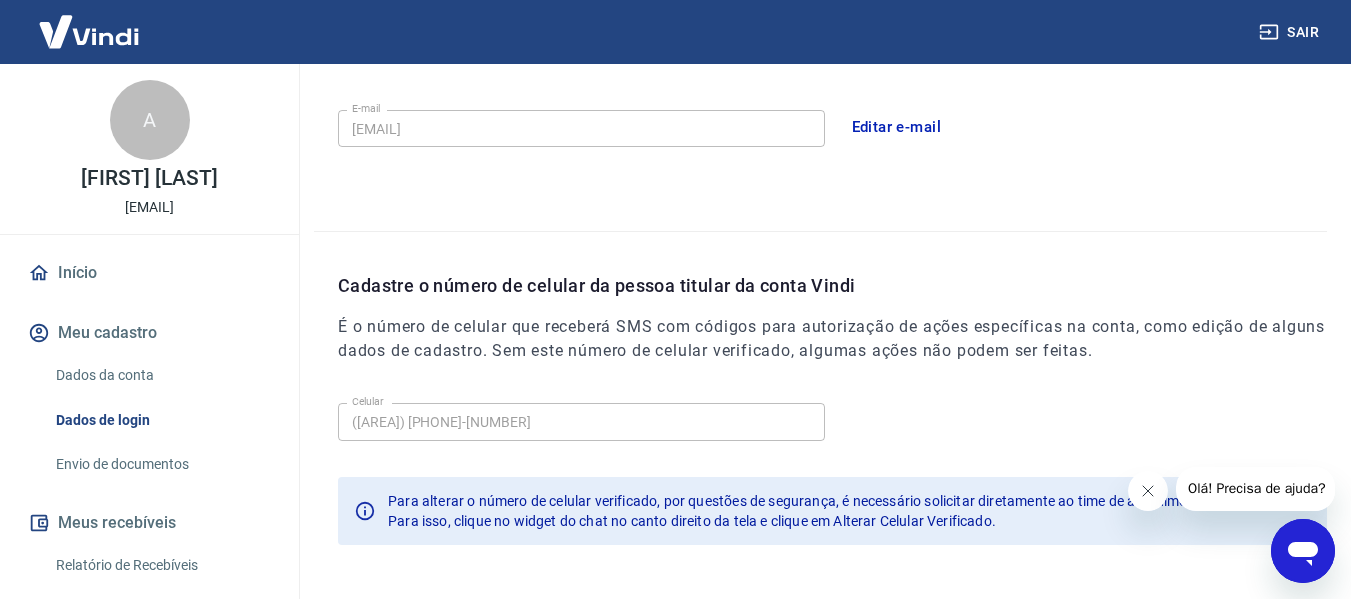 click on "Envio de documentos" at bounding box center (161, 464) 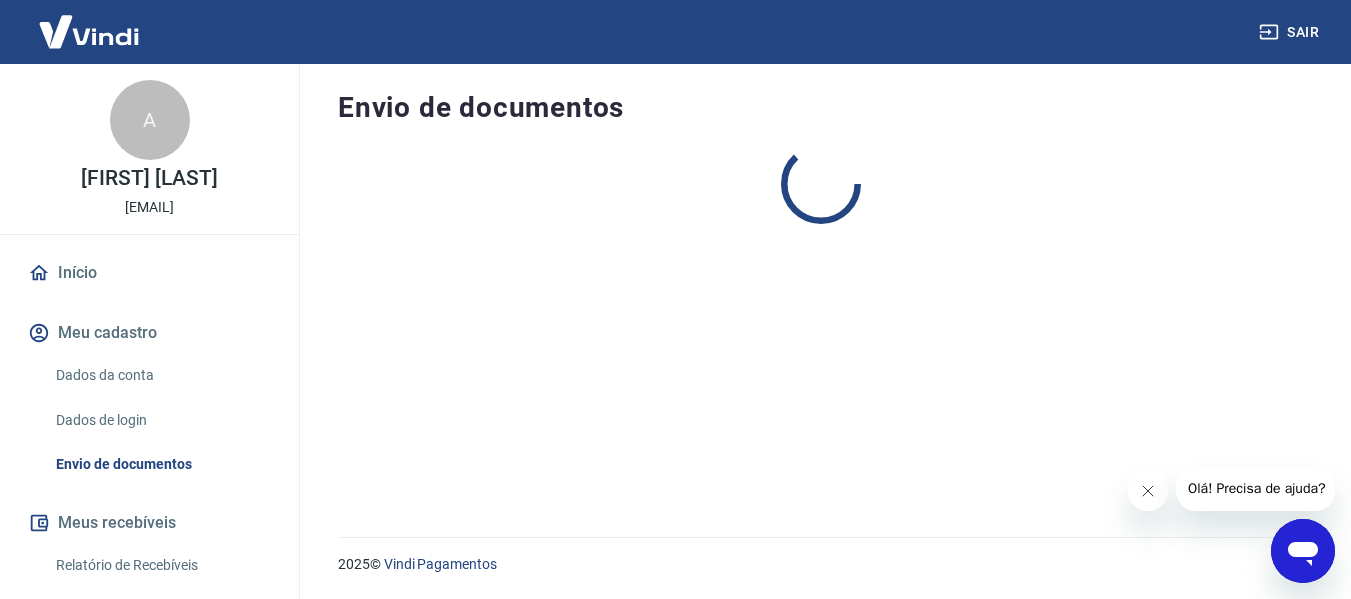 scroll, scrollTop: 0, scrollLeft: 0, axis: both 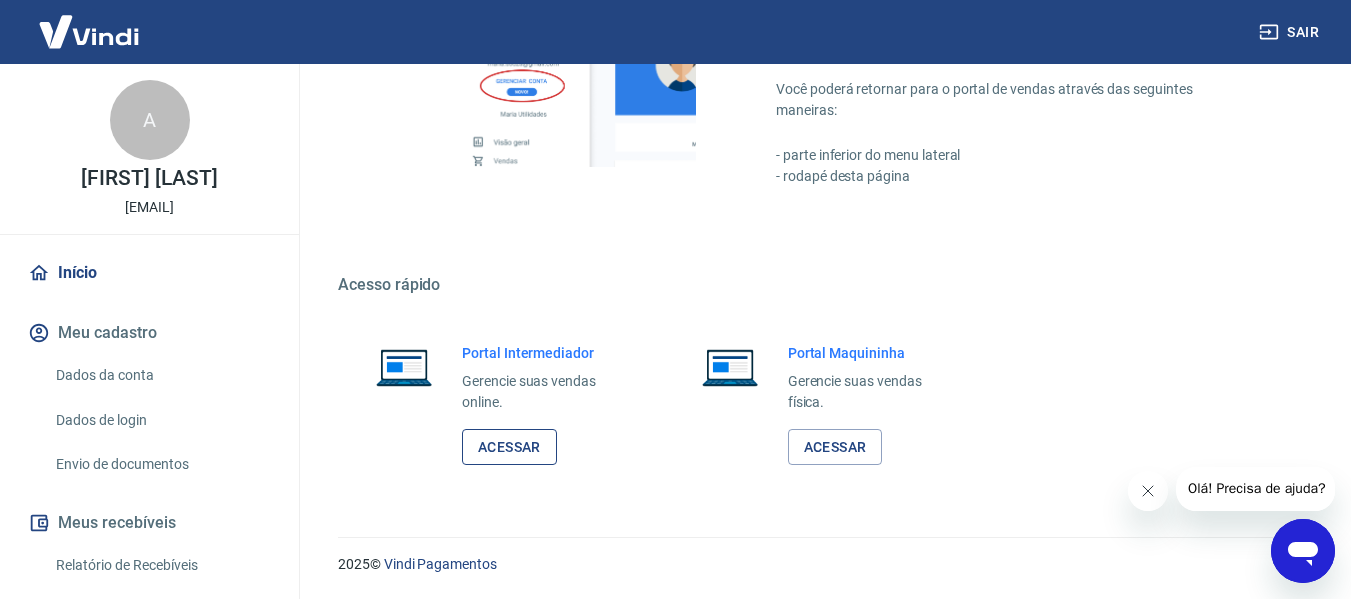 click on "Acessar" at bounding box center (509, 447) 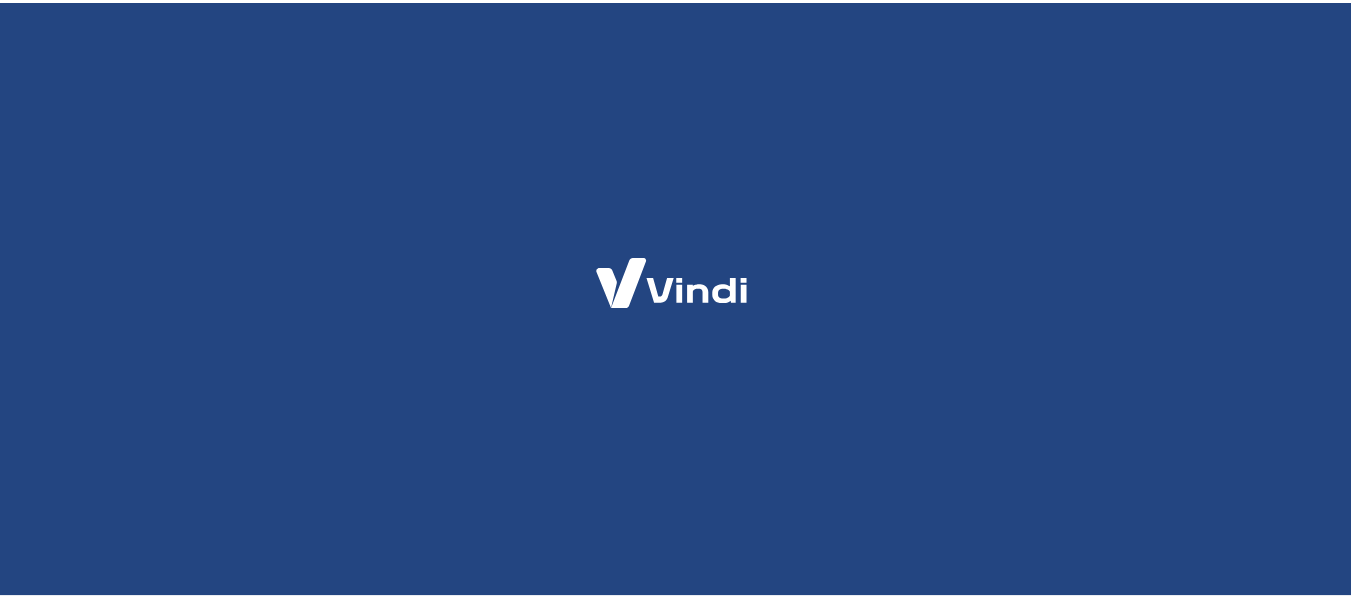 scroll, scrollTop: 0, scrollLeft: 0, axis: both 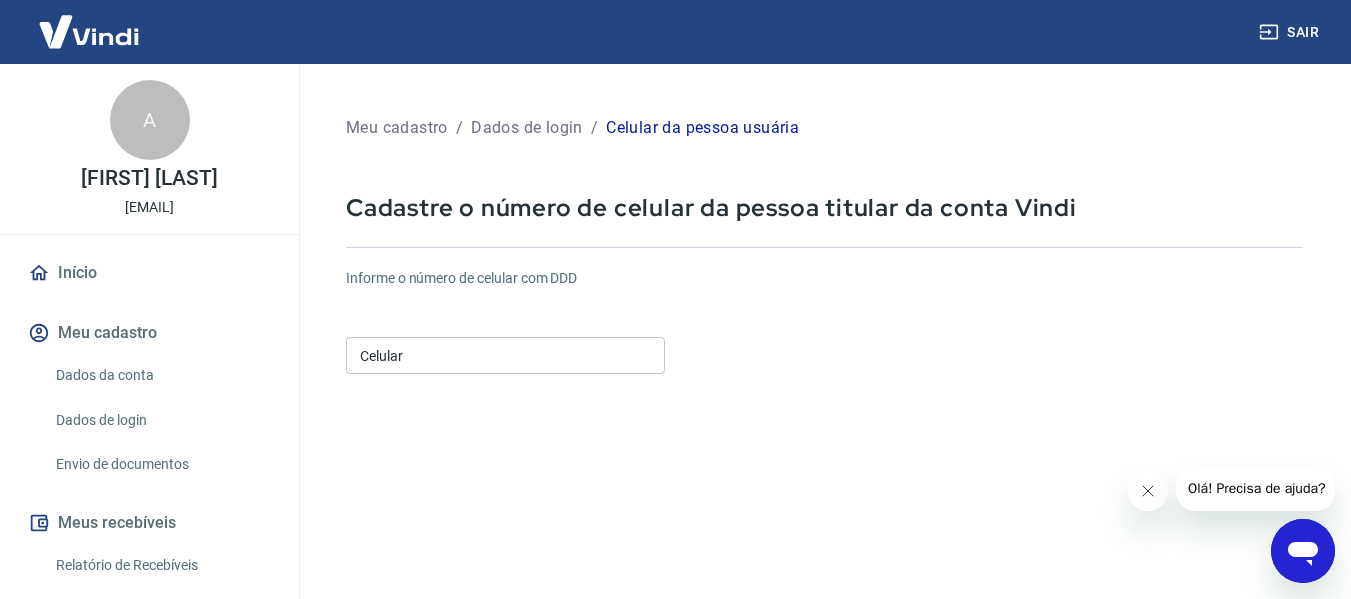 click on "Celular" at bounding box center (505, 355) 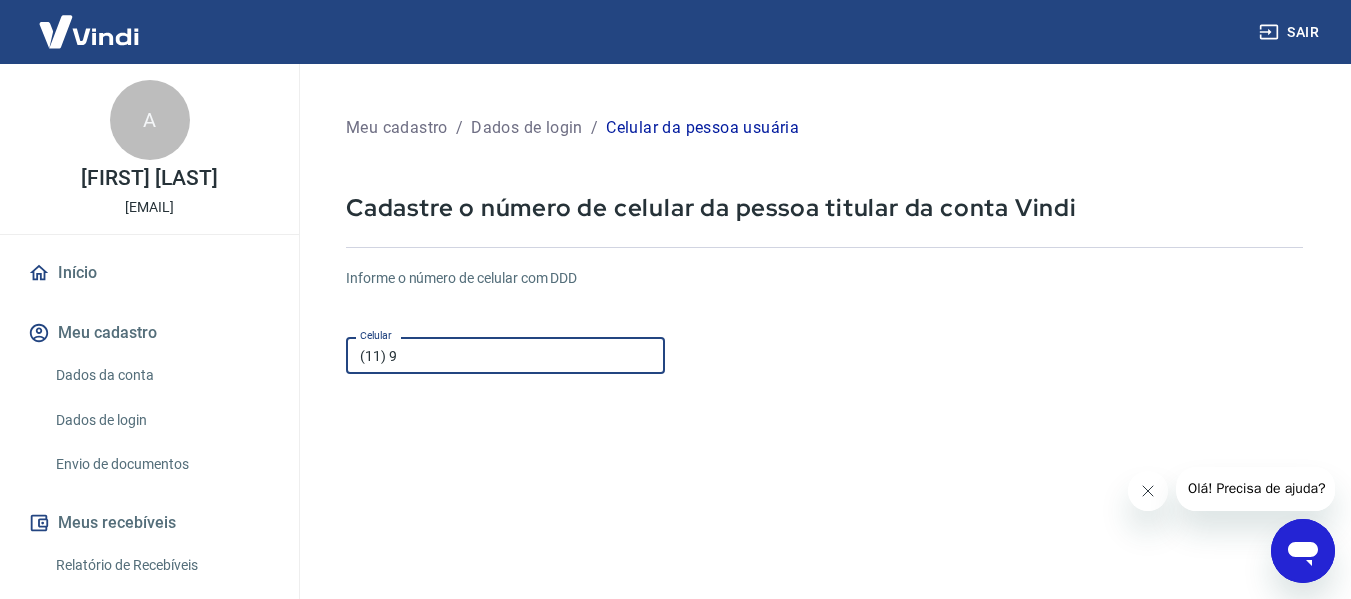 type on "(11) 91341-2103" 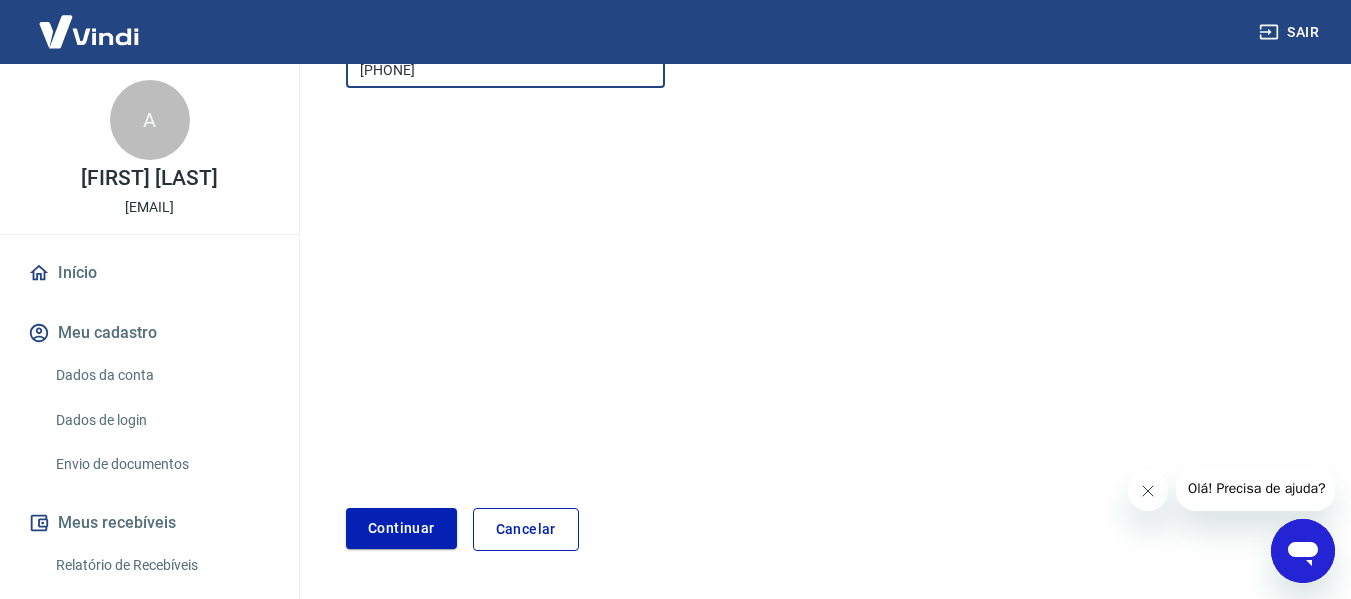 scroll, scrollTop: 293, scrollLeft: 0, axis: vertical 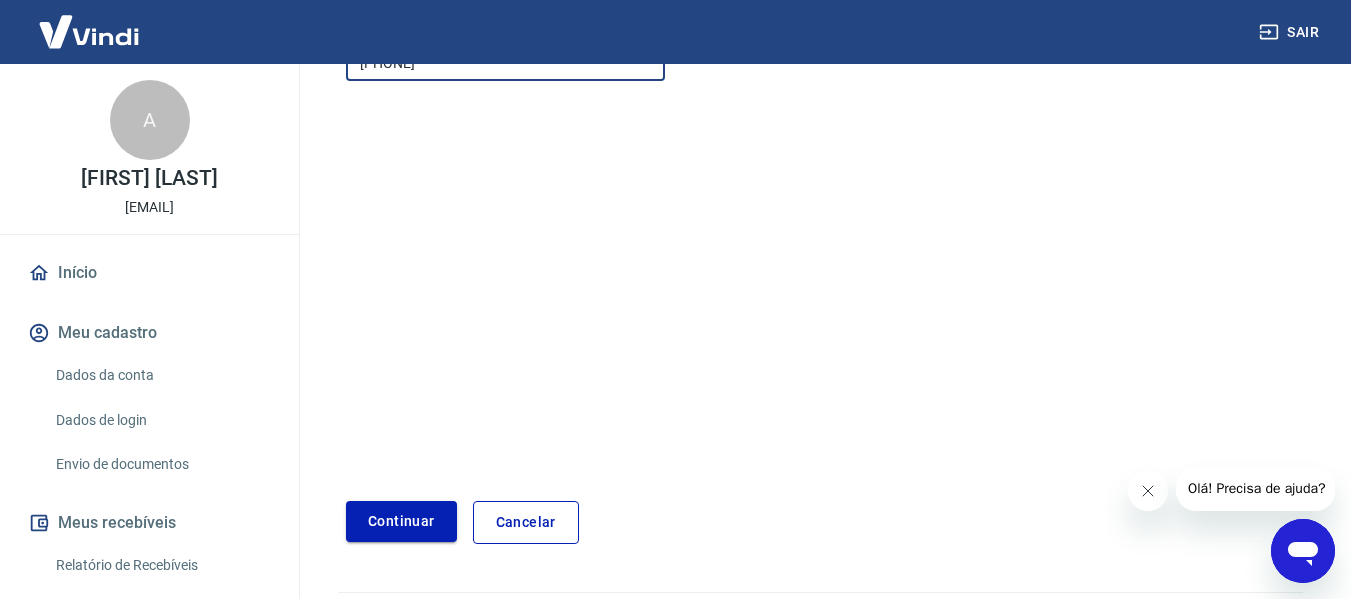 click on "Continuar" at bounding box center [401, 521] 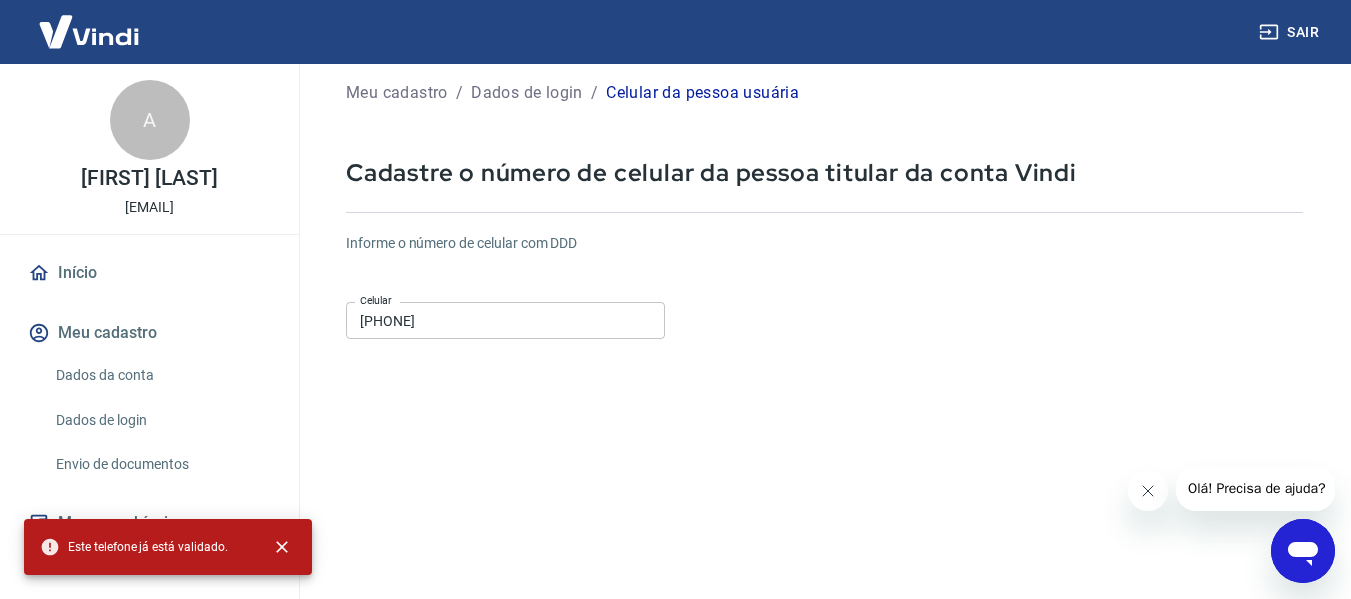 scroll, scrollTop: 13, scrollLeft: 0, axis: vertical 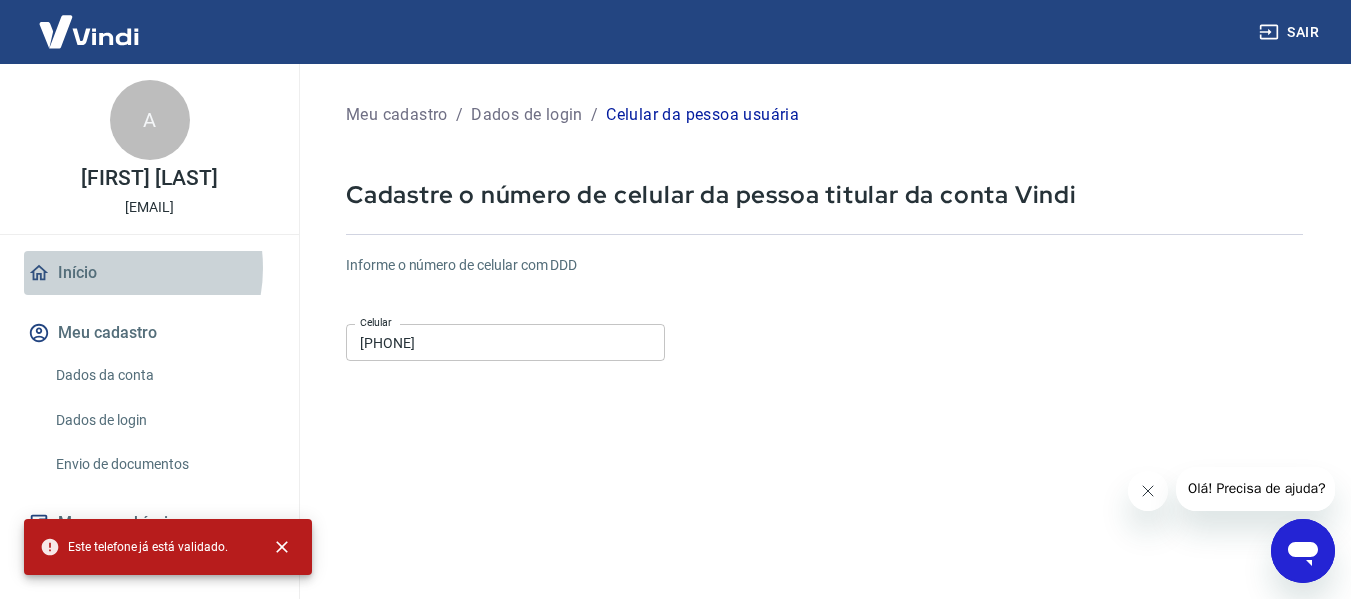click on "Início" at bounding box center [149, 273] 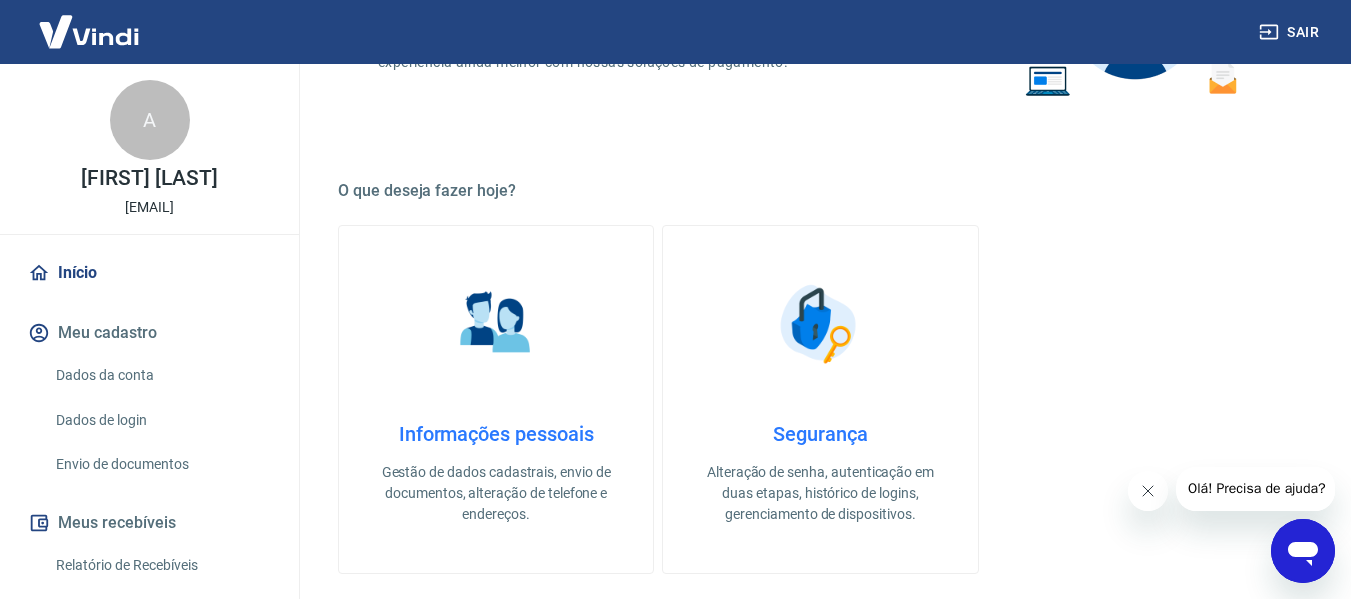 scroll, scrollTop: 476, scrollLeft: 0, axis: vertical 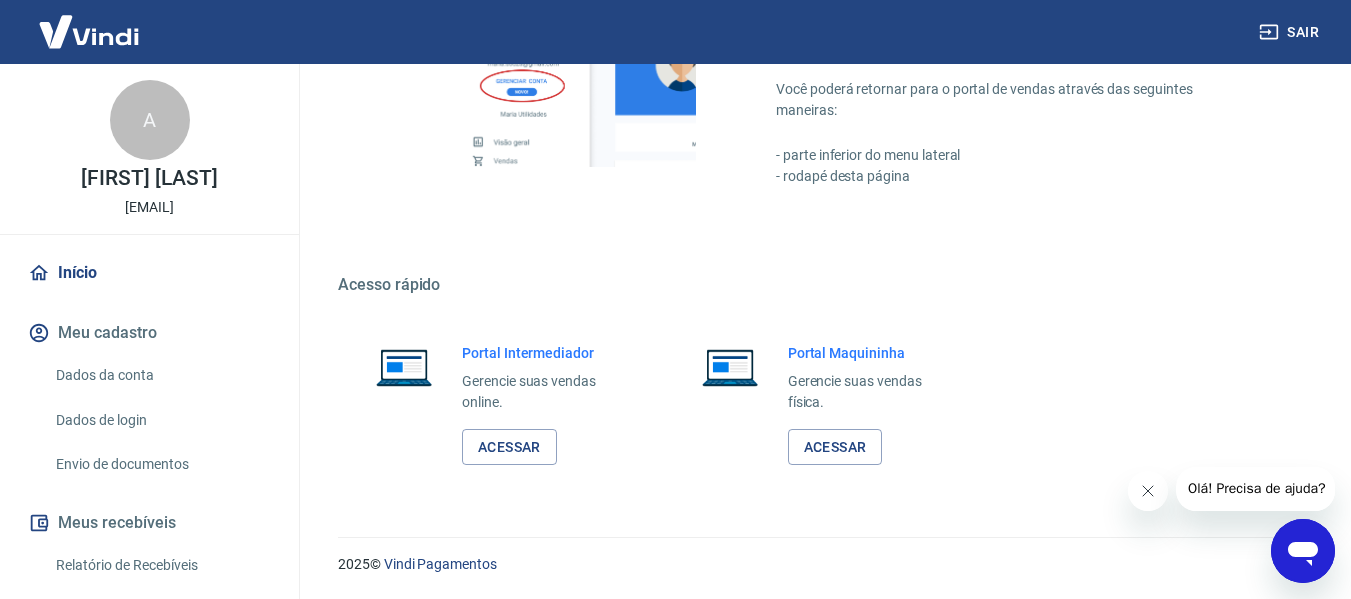 click on "Portal Intermediador Gerencie suas vendas online. Acessar" at bounding box center [495, 404] 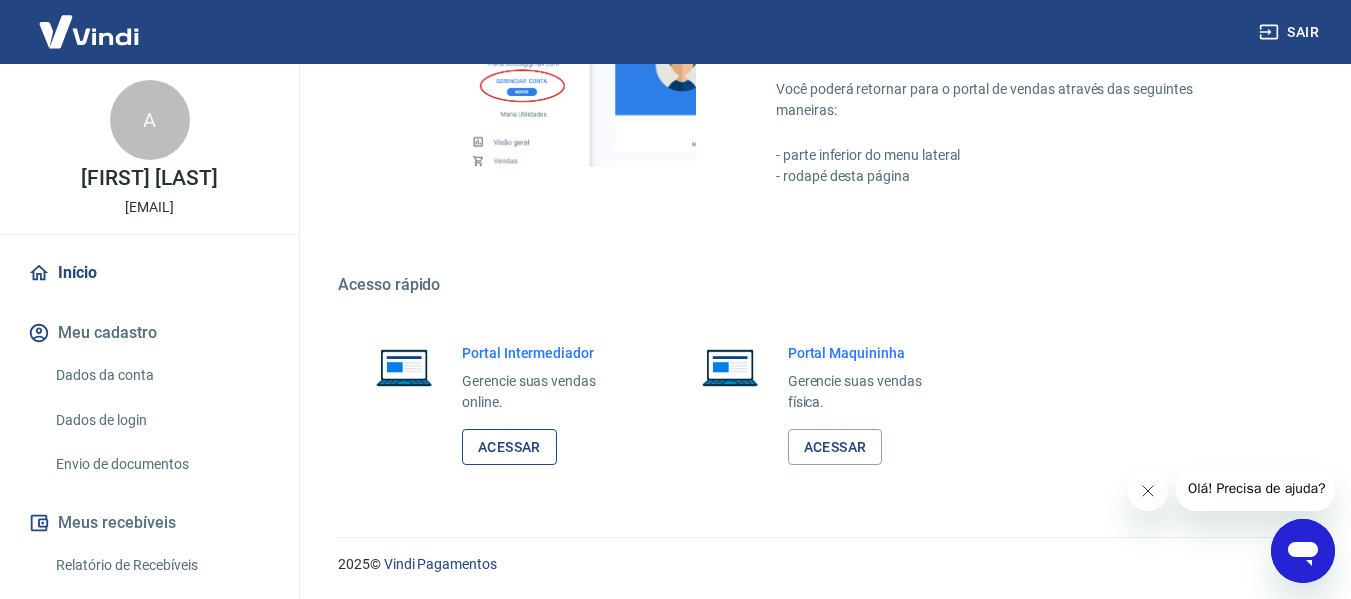 click on "Acessar" at bounding box center (509, 447) 